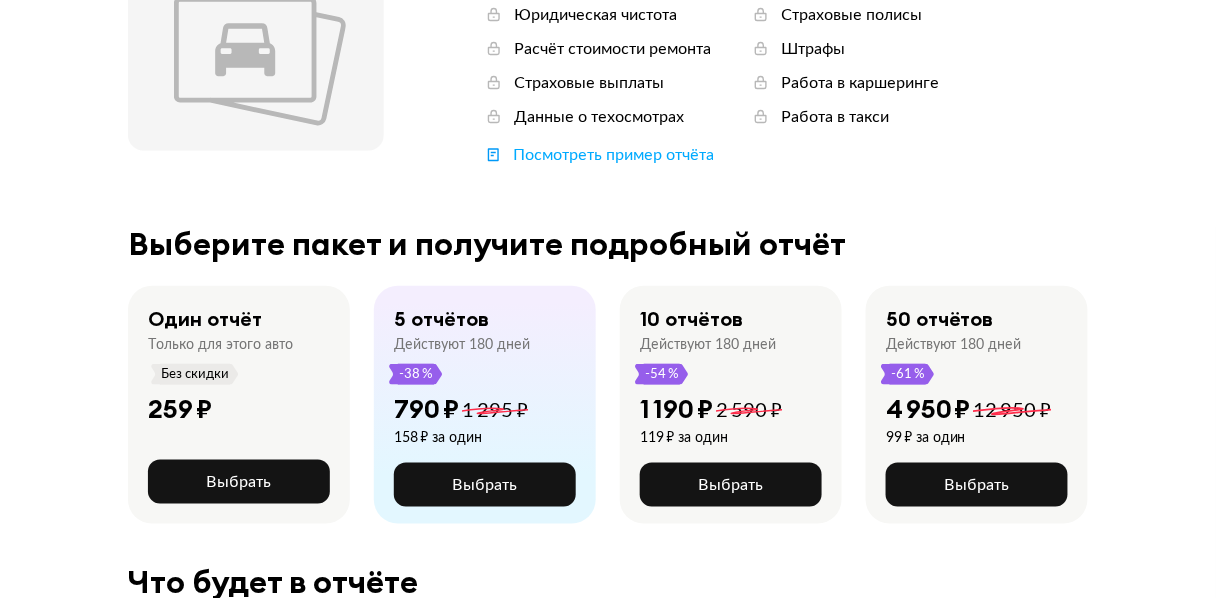 scroll, scrollTop: 320, scrollLeft: 0, axis: vertical 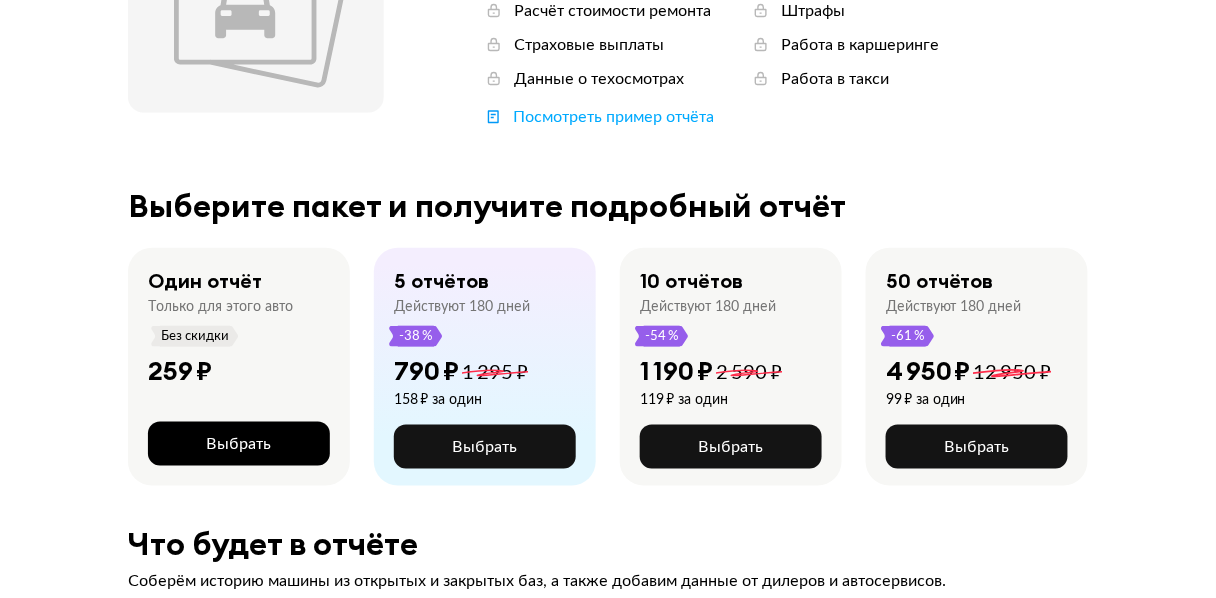 click on "Выбрать" at bounding box center [239, 444] 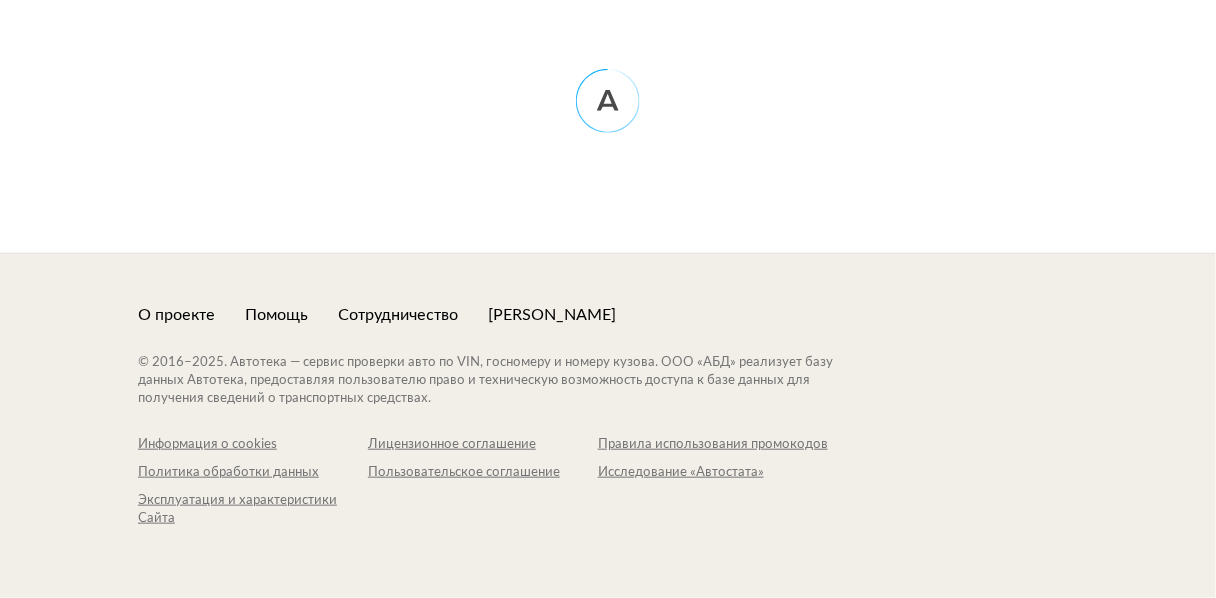 scroll, scrollTop: 0, scrollLeft: 0, axis: both 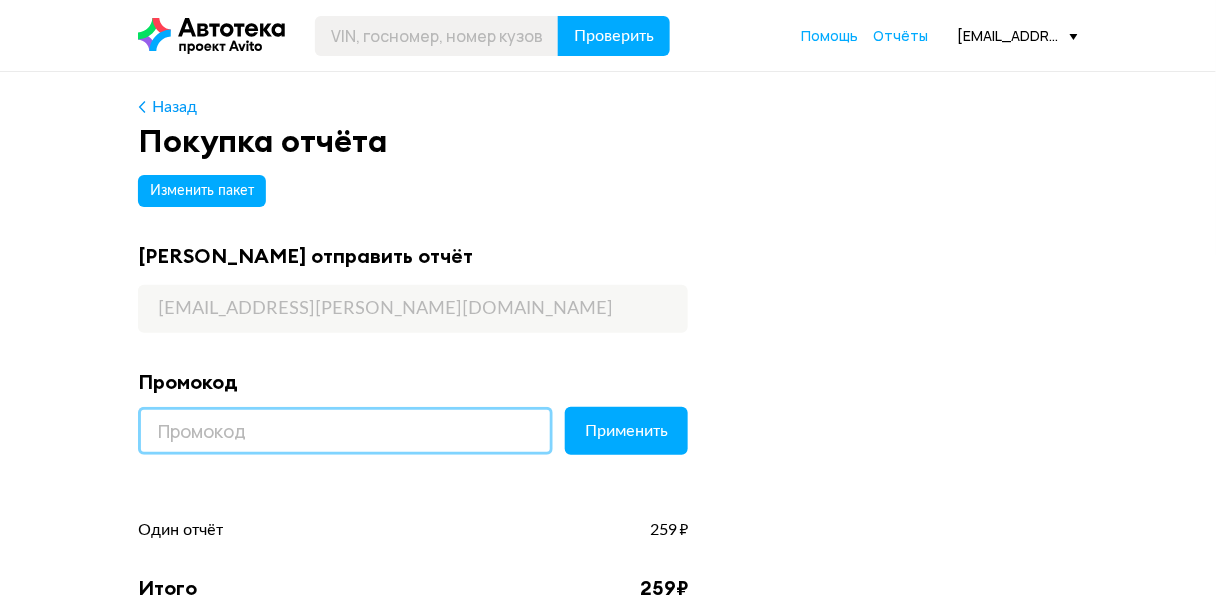 paste on "AAR9A" 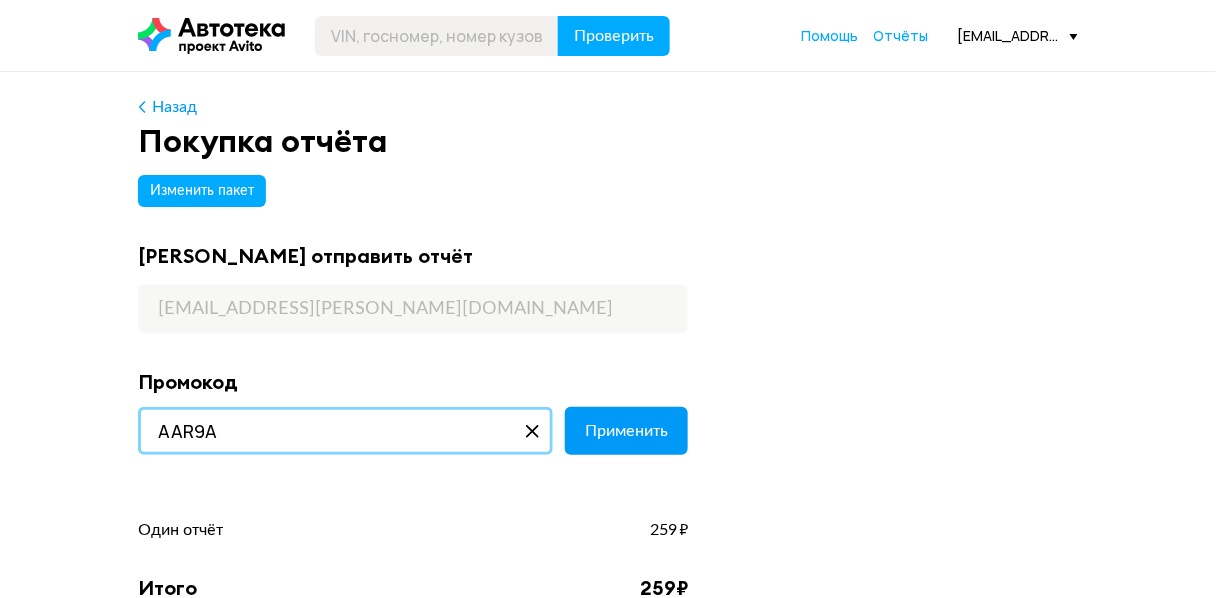 type on "AAR9A" 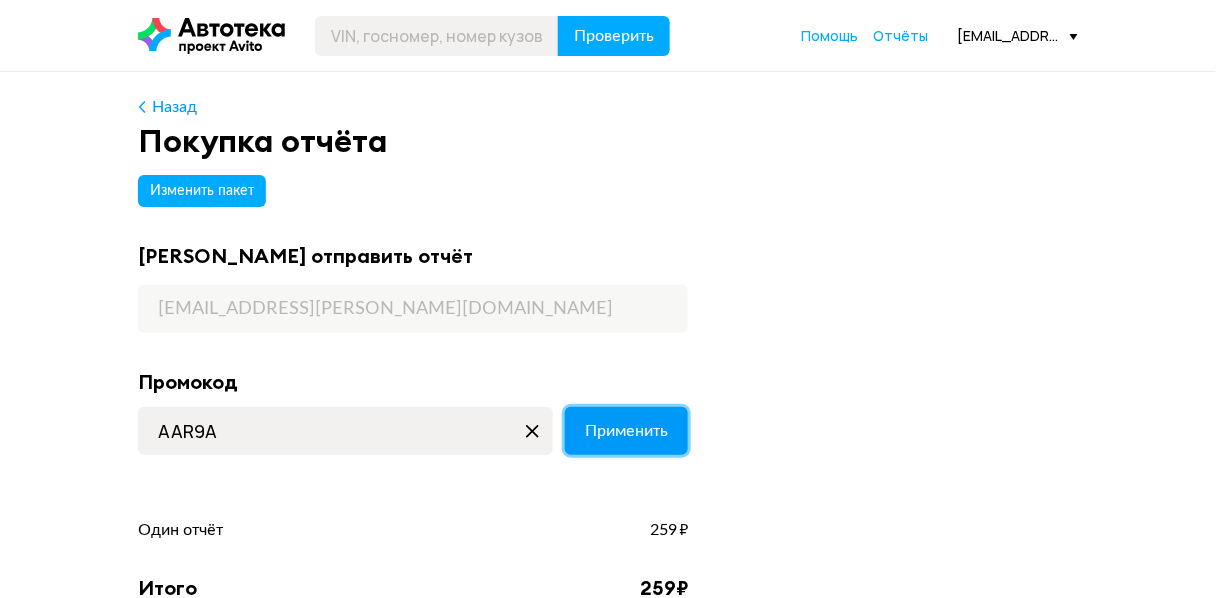 click on "Применить" at bounding box center [626, 431] 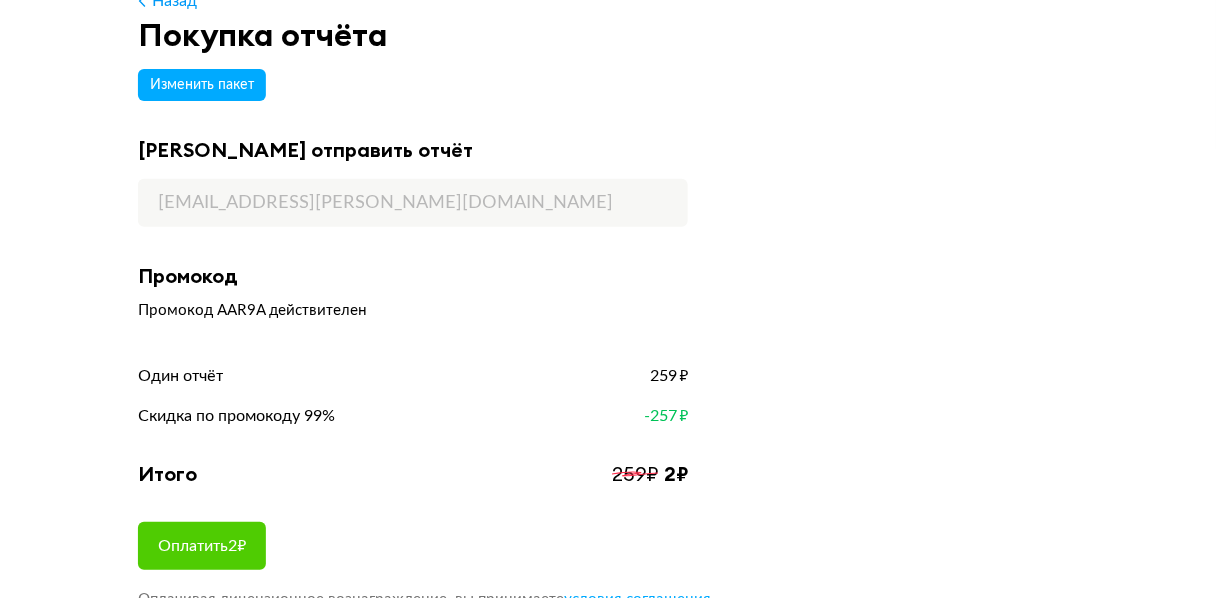 scroll, scrollTop: 213, scrollLeft: 0, axis: vertical 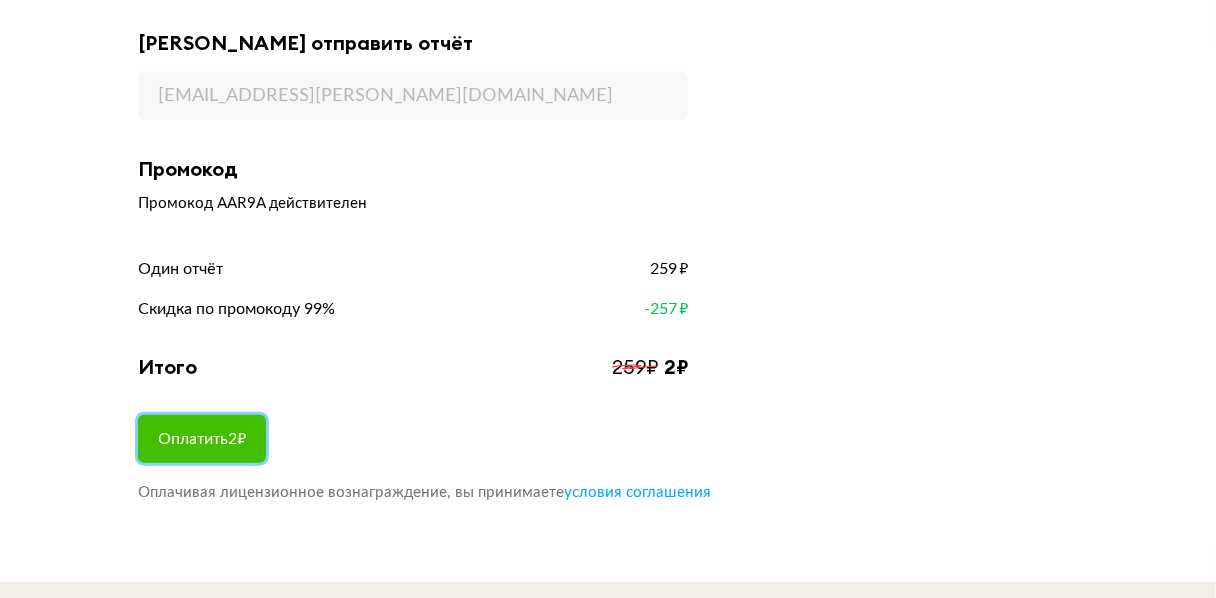click on "Оплатить  2  ₽" at bounding box center (202, 439) 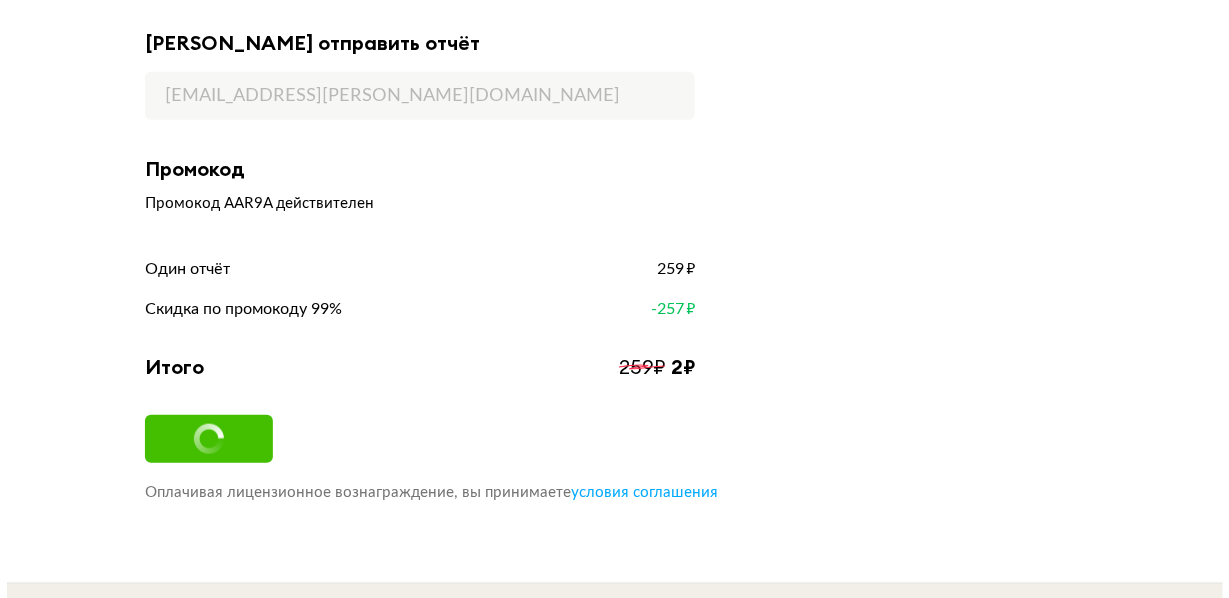scroll, scrollTop: 0, scrollLeft: 0, axis: both 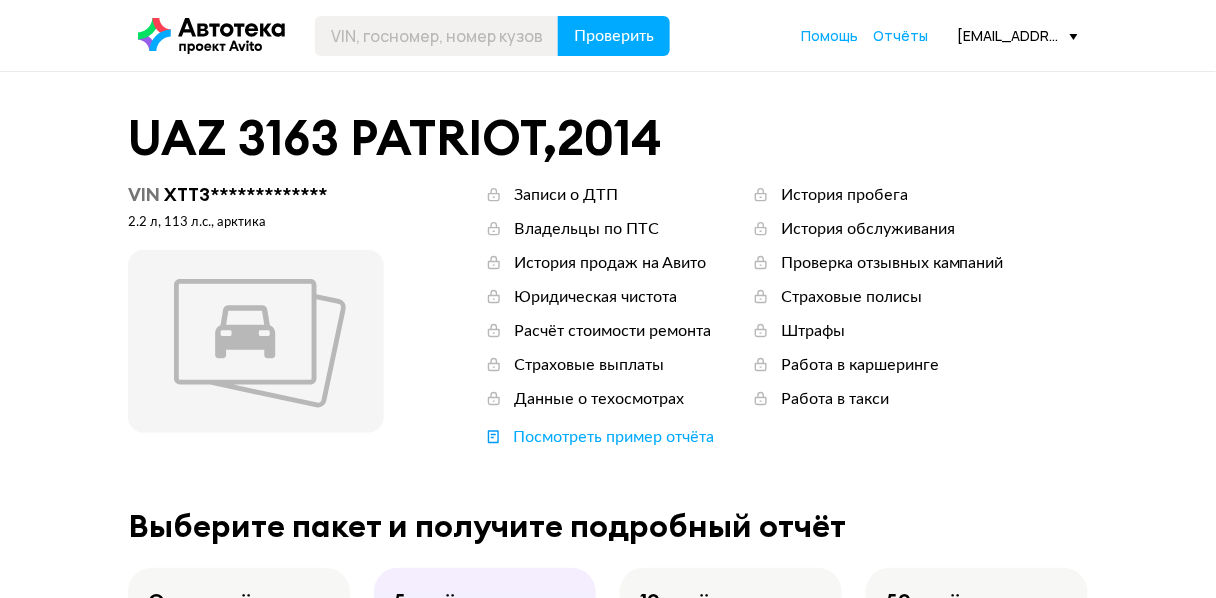 click at bounding box center [1074, 37] 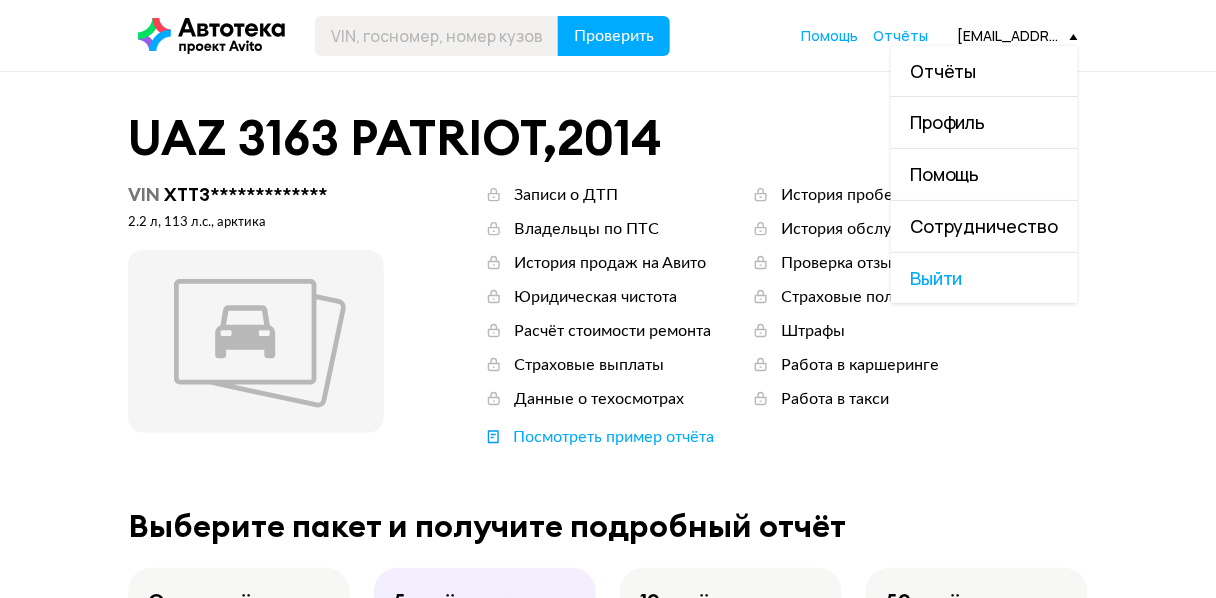 click on "**********" at bounding box center (608, 1419) 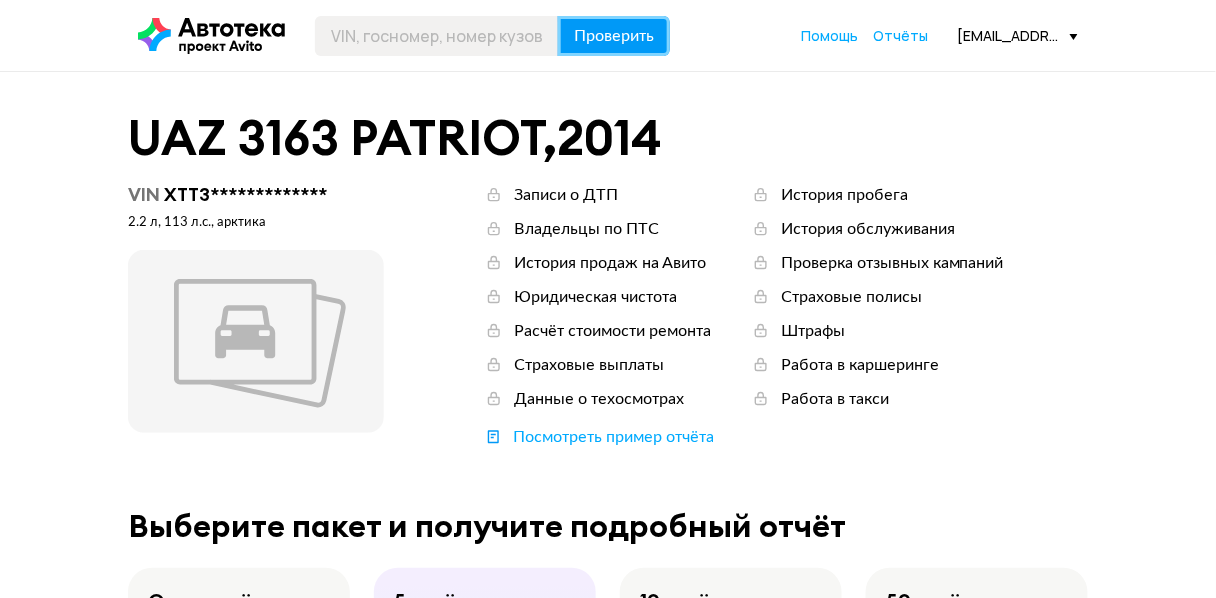 click on "Проверить" at bounding box center (614, 36) 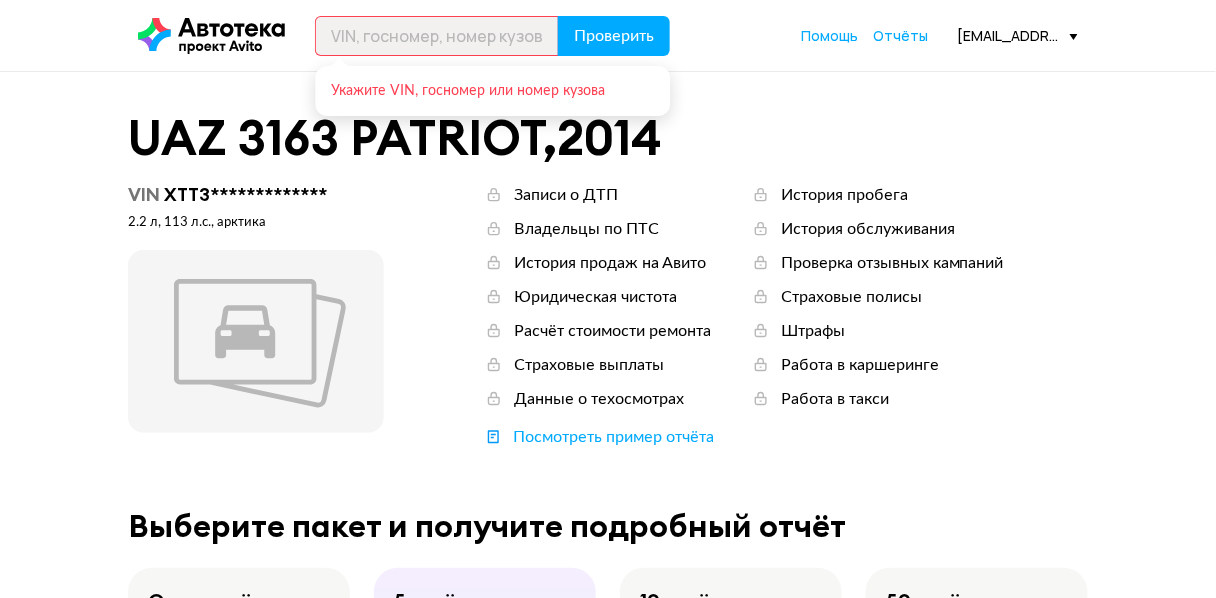 click on "**********" at bounding box center (256, 195) 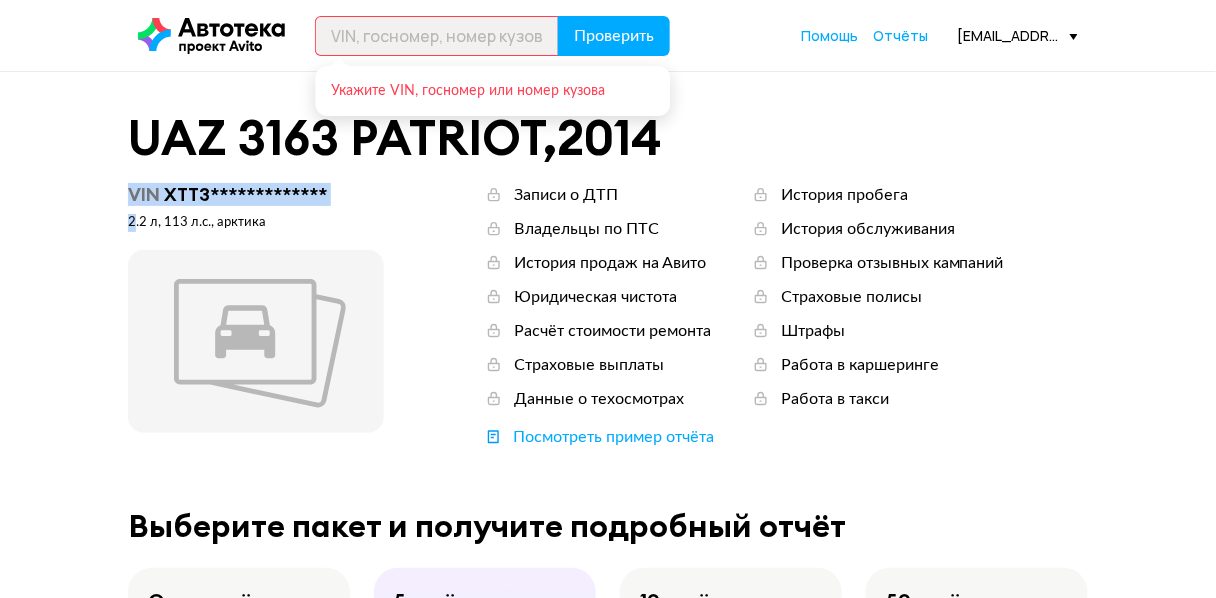 drag, startPoint x: 125, startPoint y: 195, endPoint x: 110, endPoint y: 212, distance: 22.671568 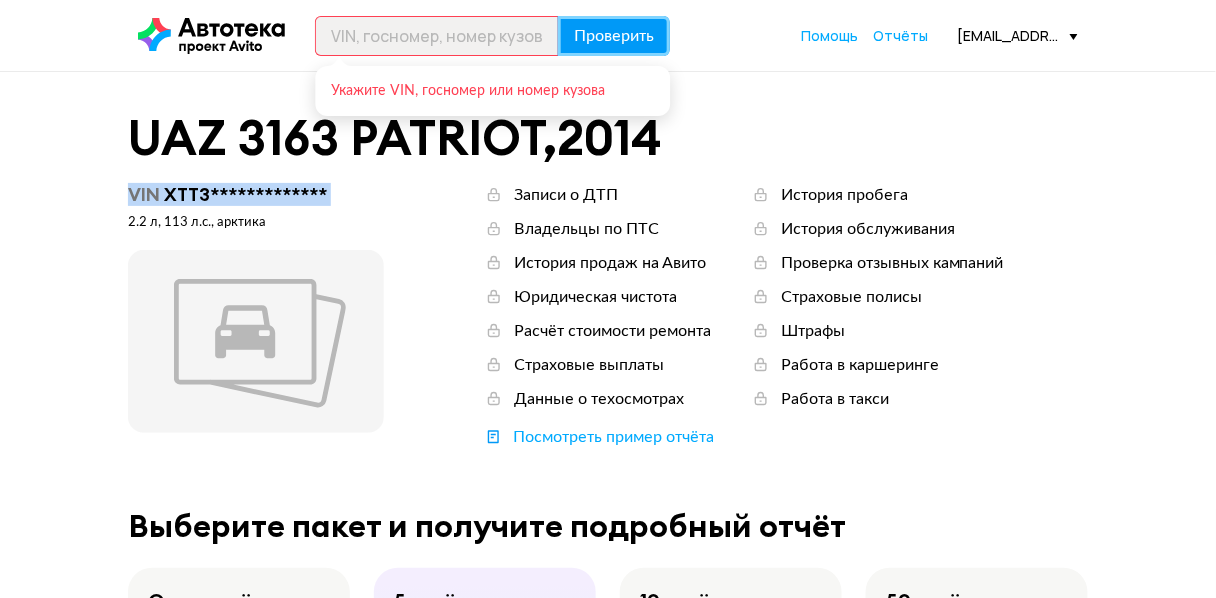 click on "Проверить" at bounding box center [614, 36] 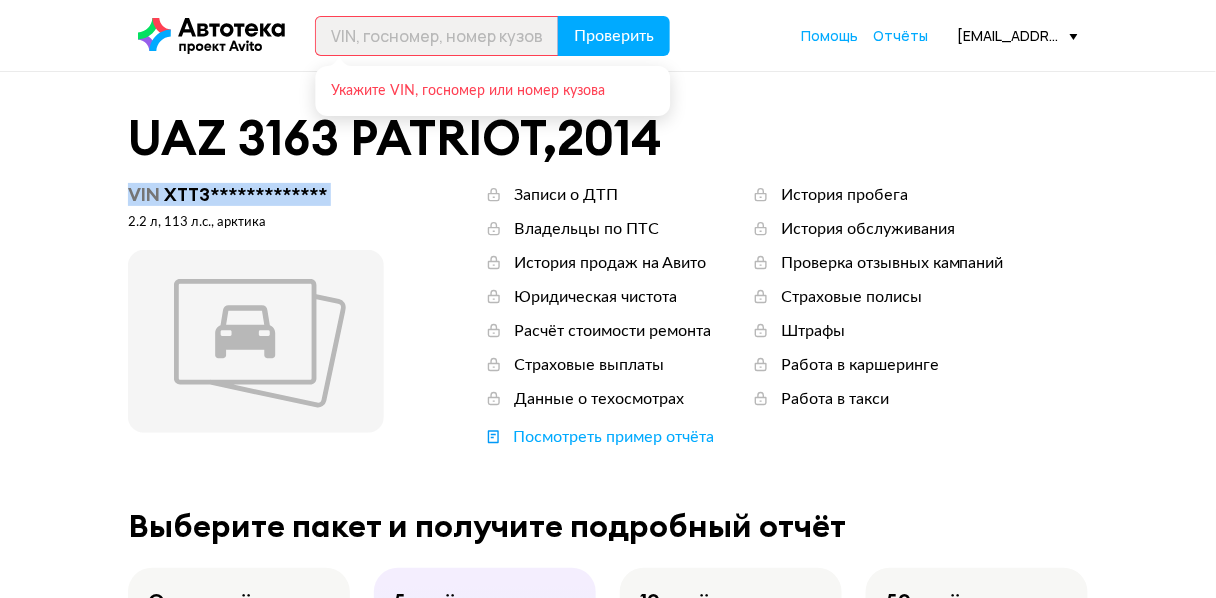 copy on "**********" 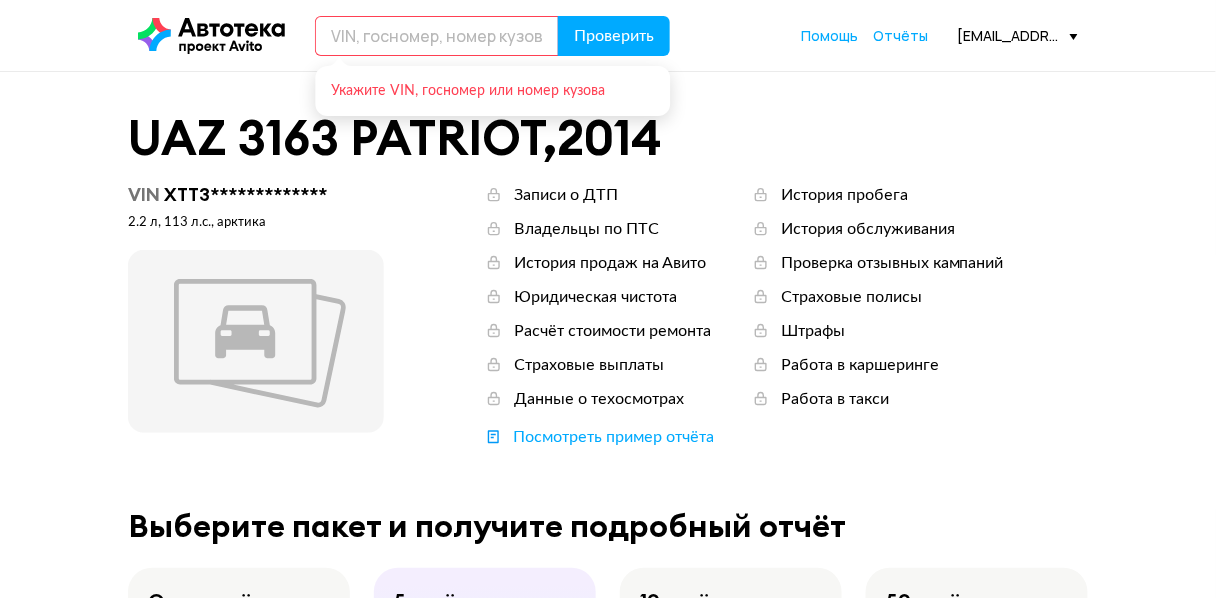 paste on "**********" 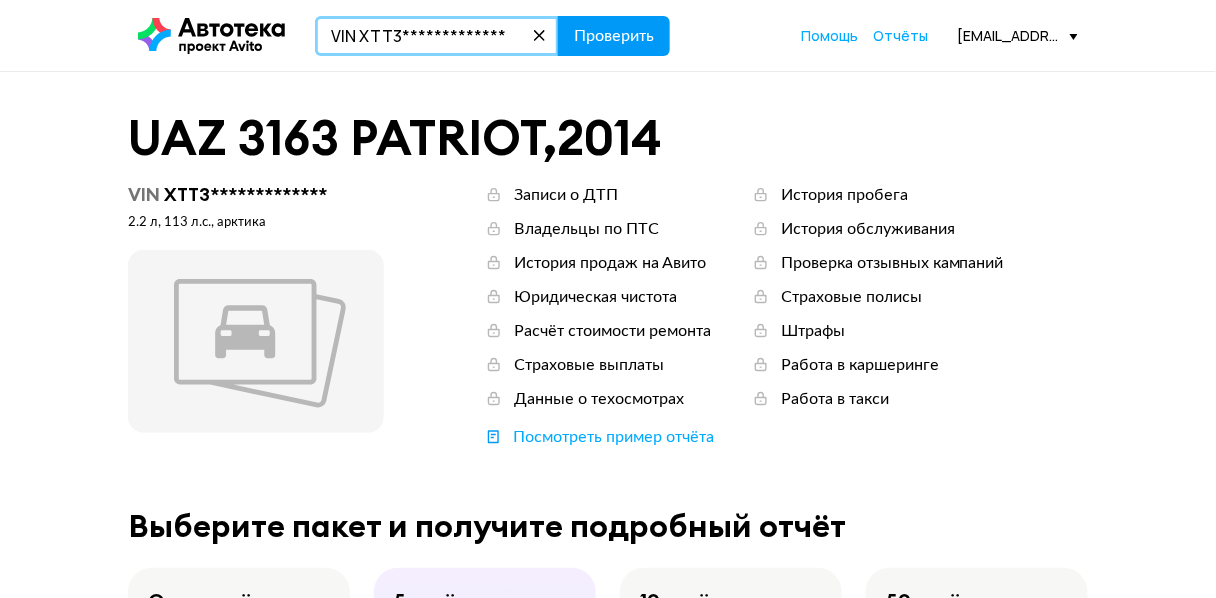 type on "**********" 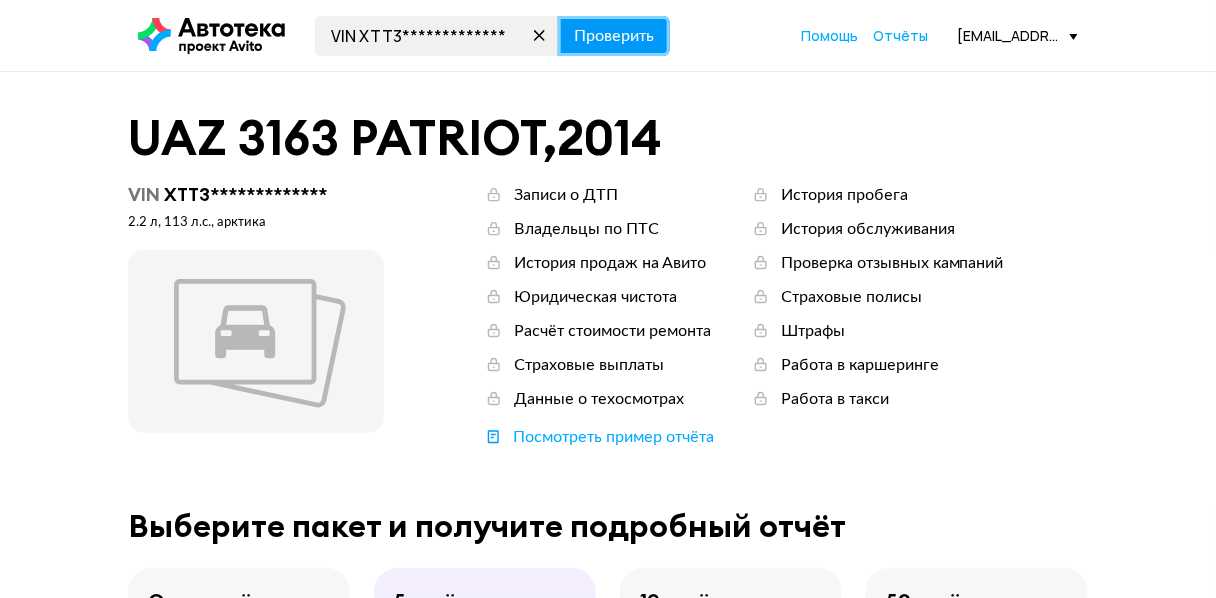 click on "Проверить" at bounding box center [614, 36] 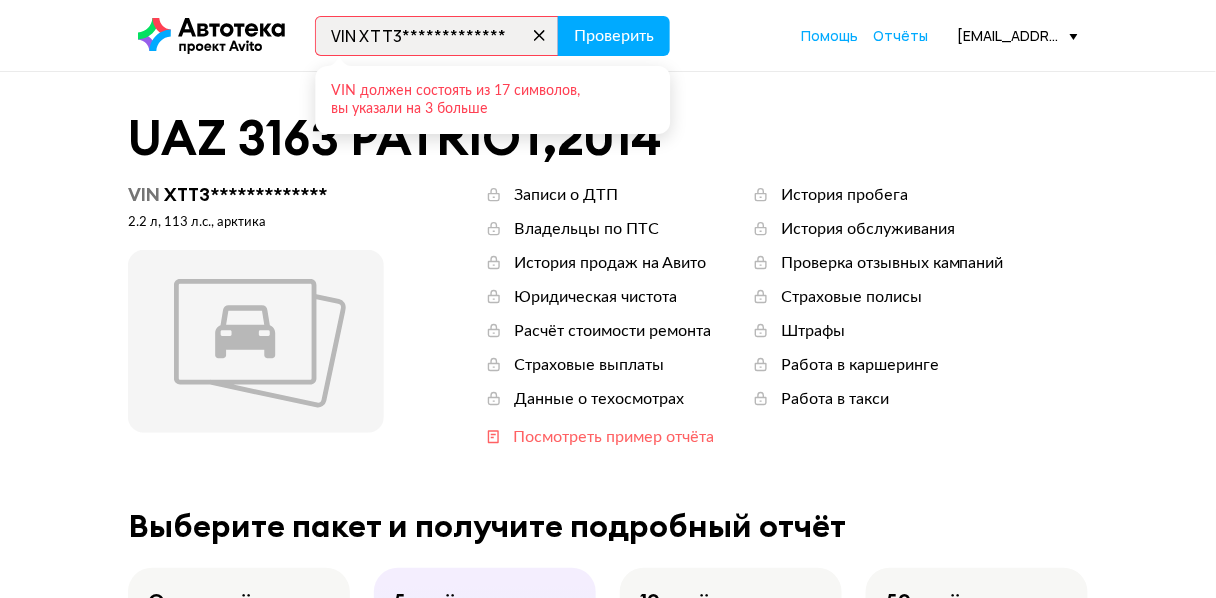 click on "Посмотреть пример отчёта" at bounding box center [613, 437] 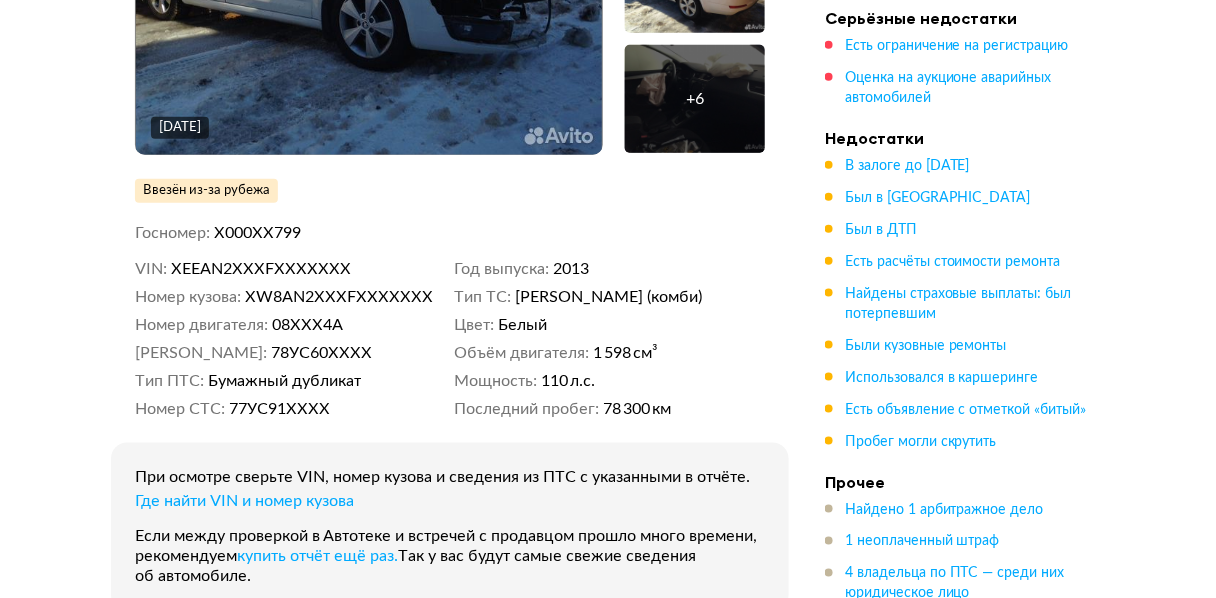 scroll, scrollTop: 0, scrollLeft: 0, axis: both 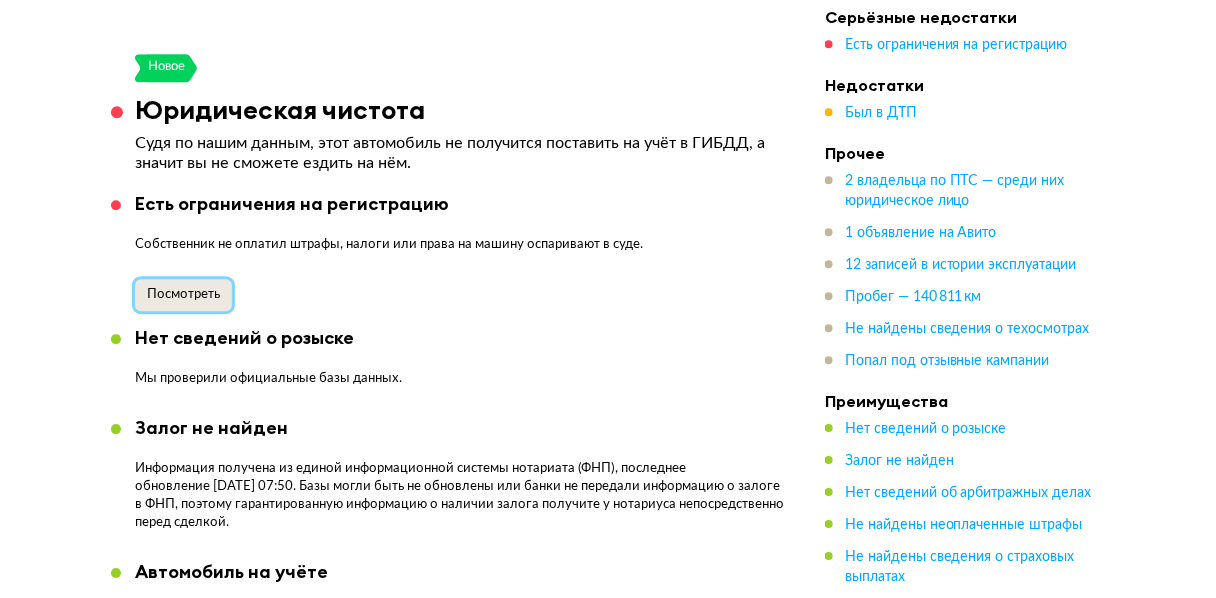 click on "Посмотреть" at bounding box center (183, 294) 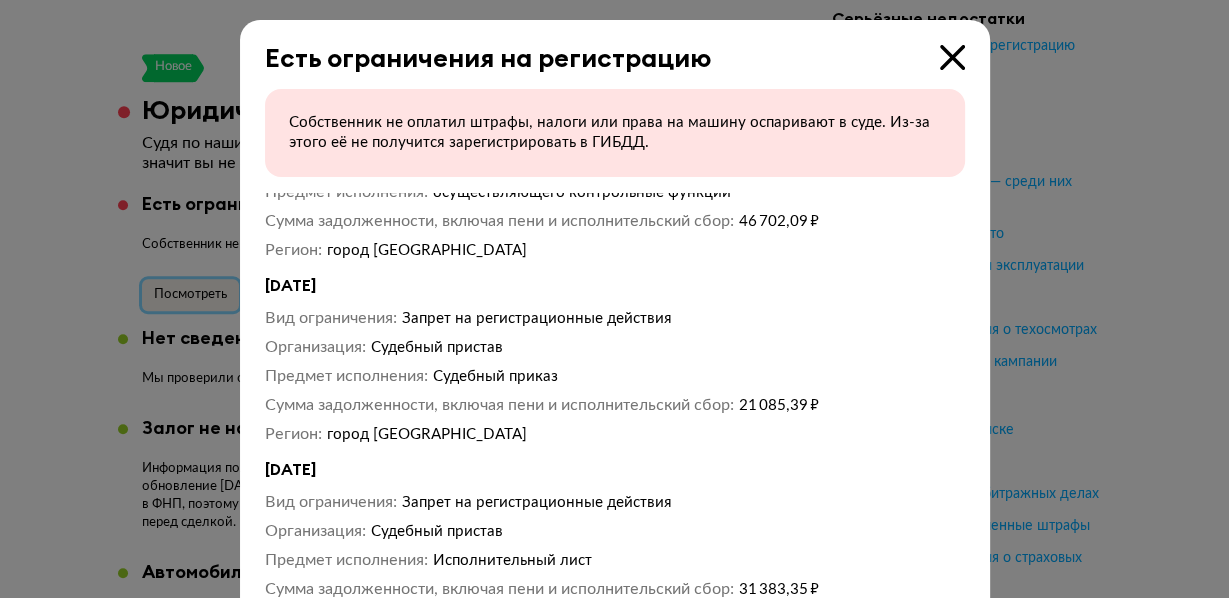 scroll, scrollTop: 179, scrollLeft: 0, axis: vertical 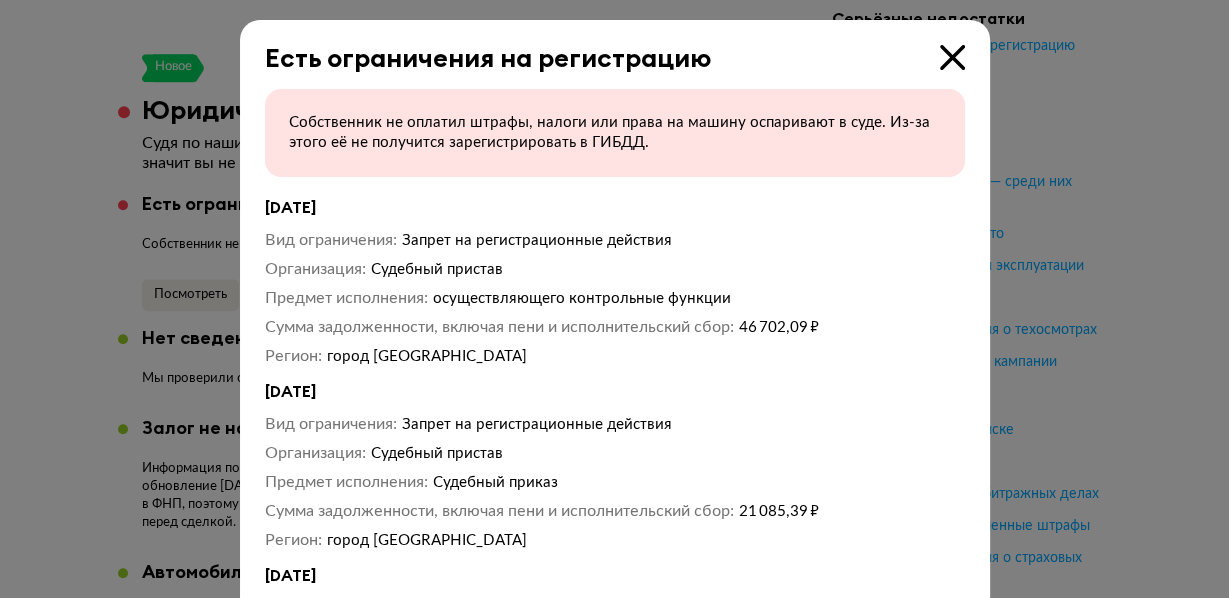 click at bounding box center [952, 57] 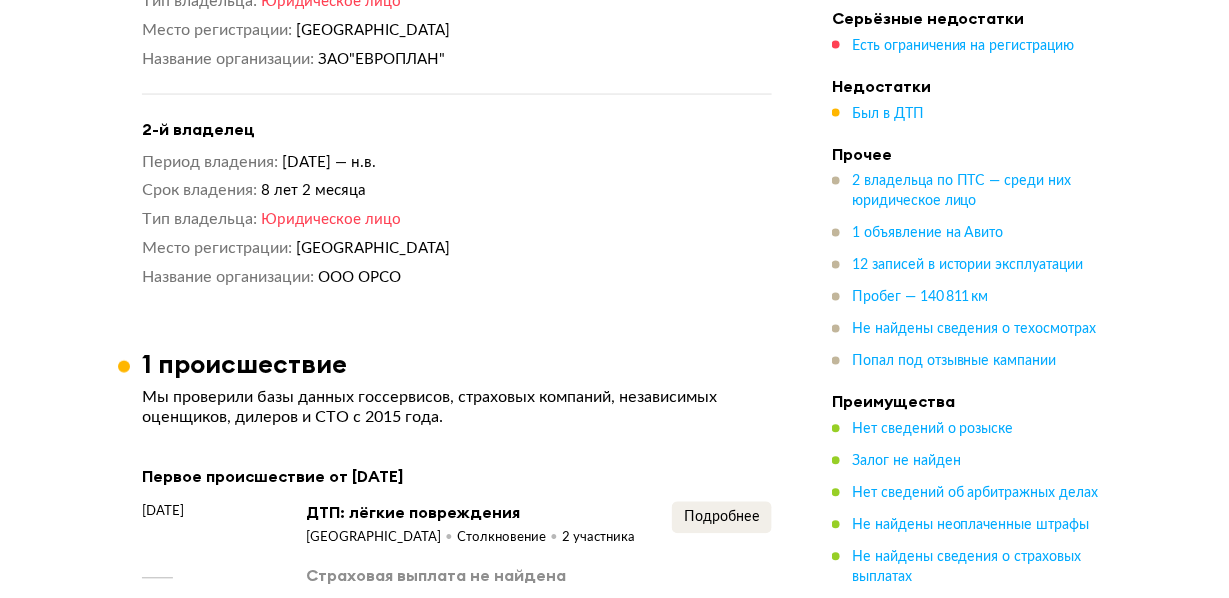 scroll, scrollTop: 2773, scrollLeft: 0, axis: vertical 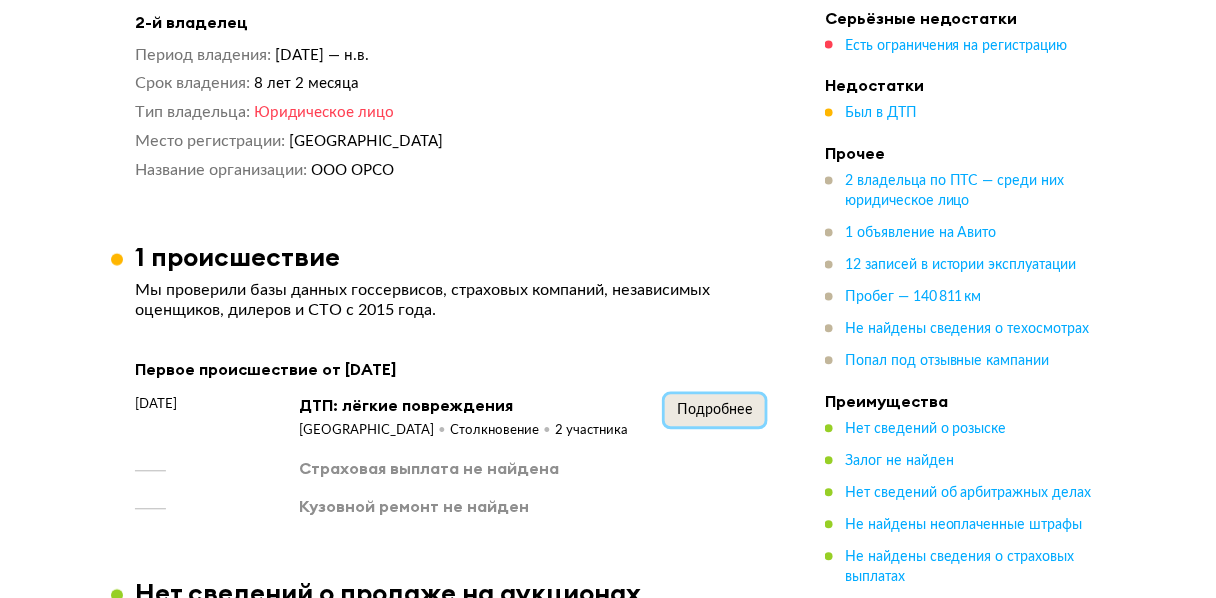 click on "Подробнее" at bounding box center (715, 411) 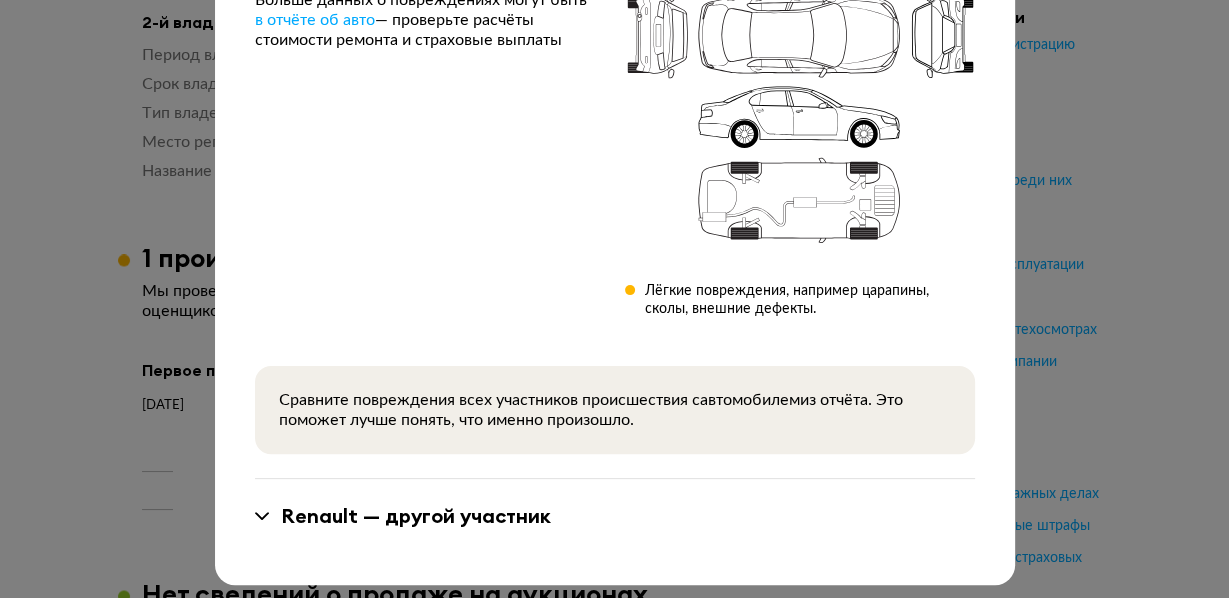 scroll, scrollTop: 339, scrollLeft: 0, axis: vertical 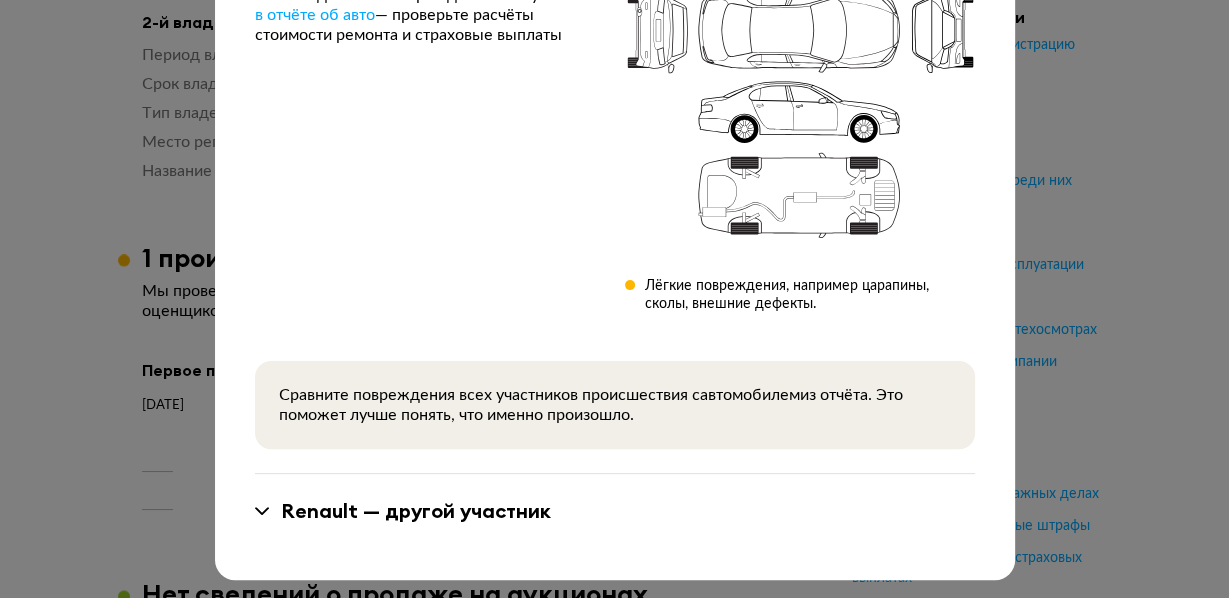 click on "Renault     —   другой участник" at bounding box center (416, 511) 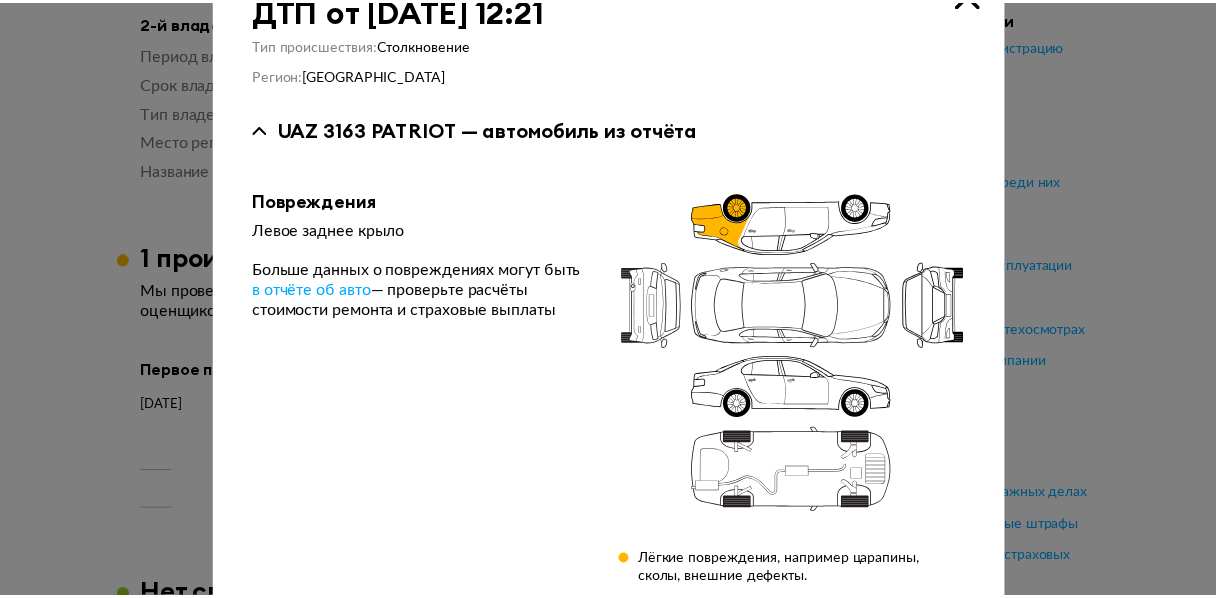 scroll, scrollTop: 0, scrollLeft: 0, axis: both 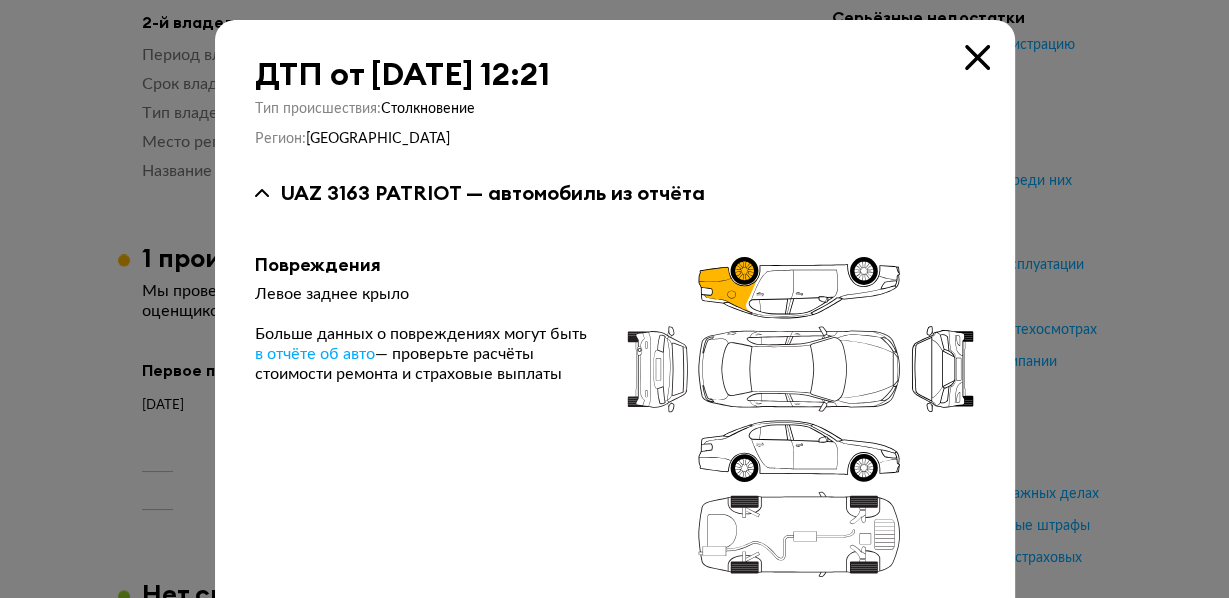 click at bounding box center (977, 57) 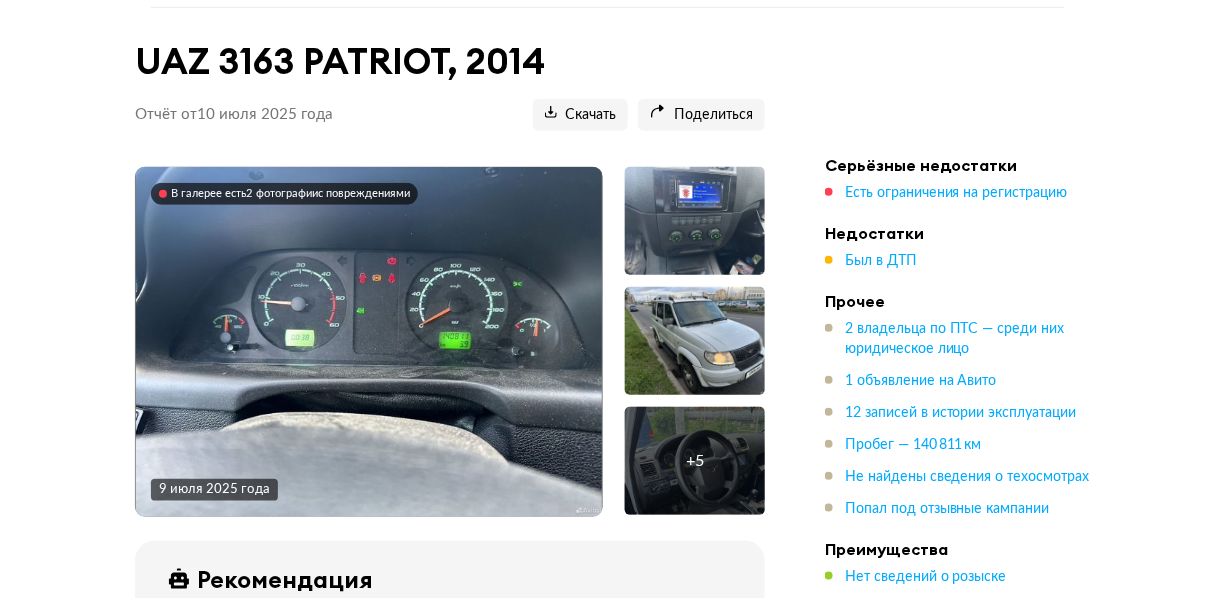 scroll, scrollTop: 0, scrollLeft: 0, axis: both 